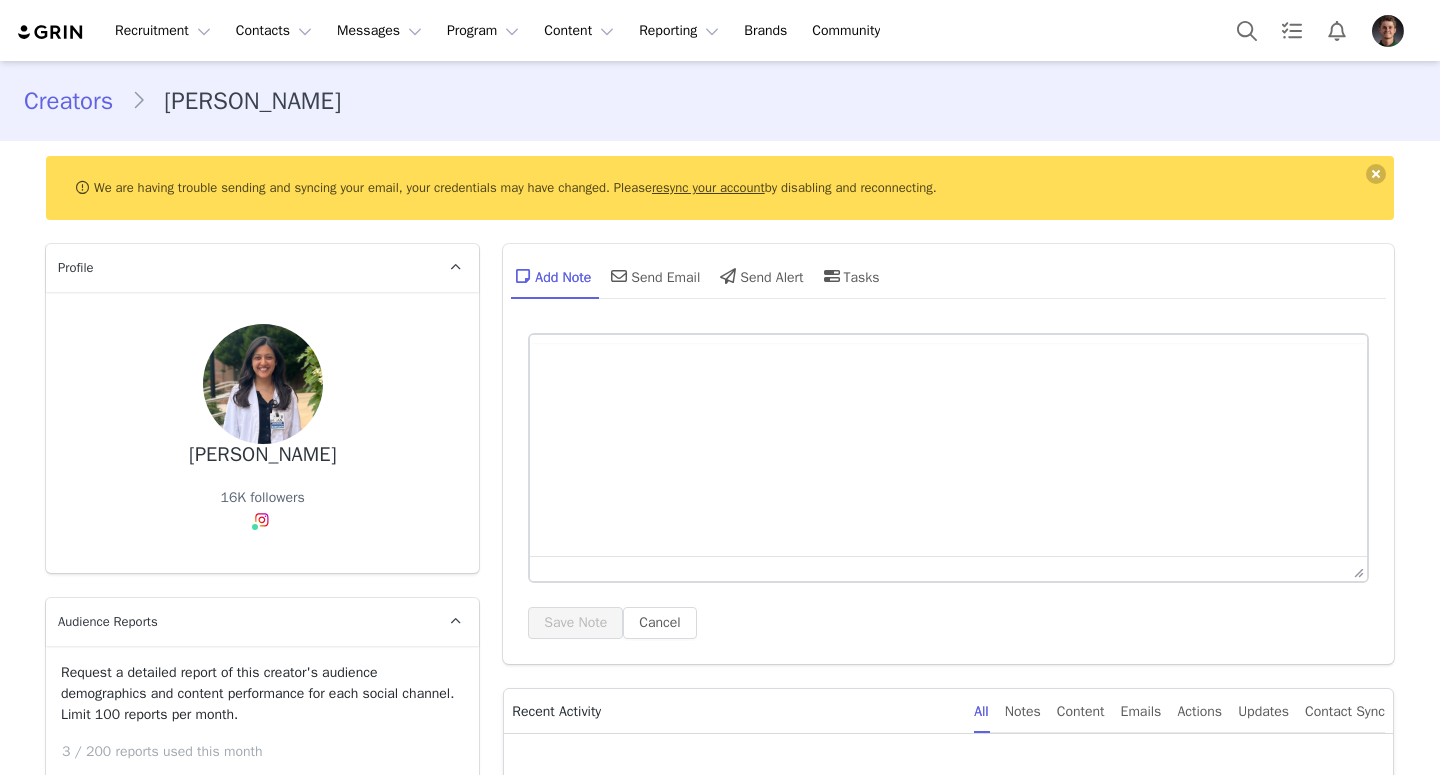 scroll, scrollTop: 0, scrollLeft: 0, axis: both 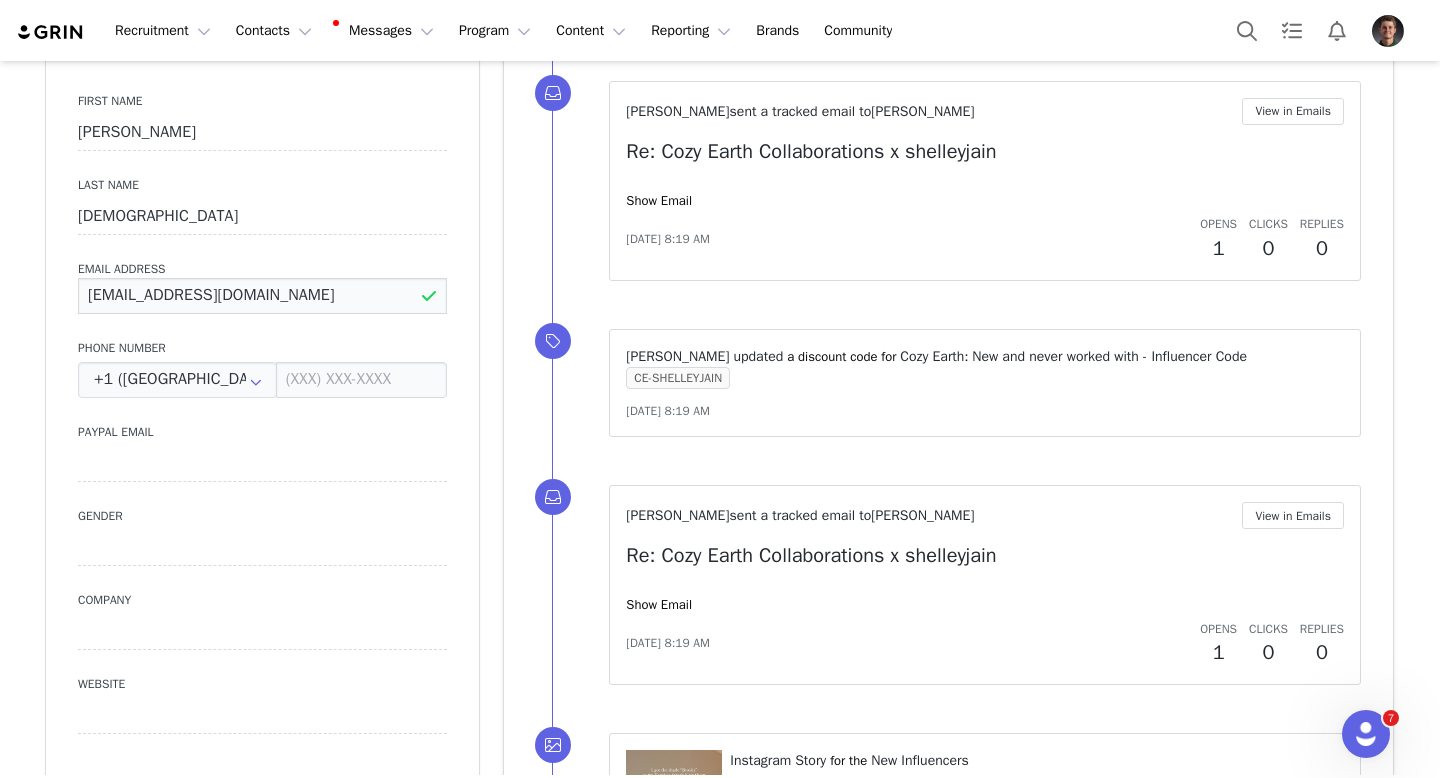 click on "shelleyjain1@gmail.com" at bounding box center (262, 296) 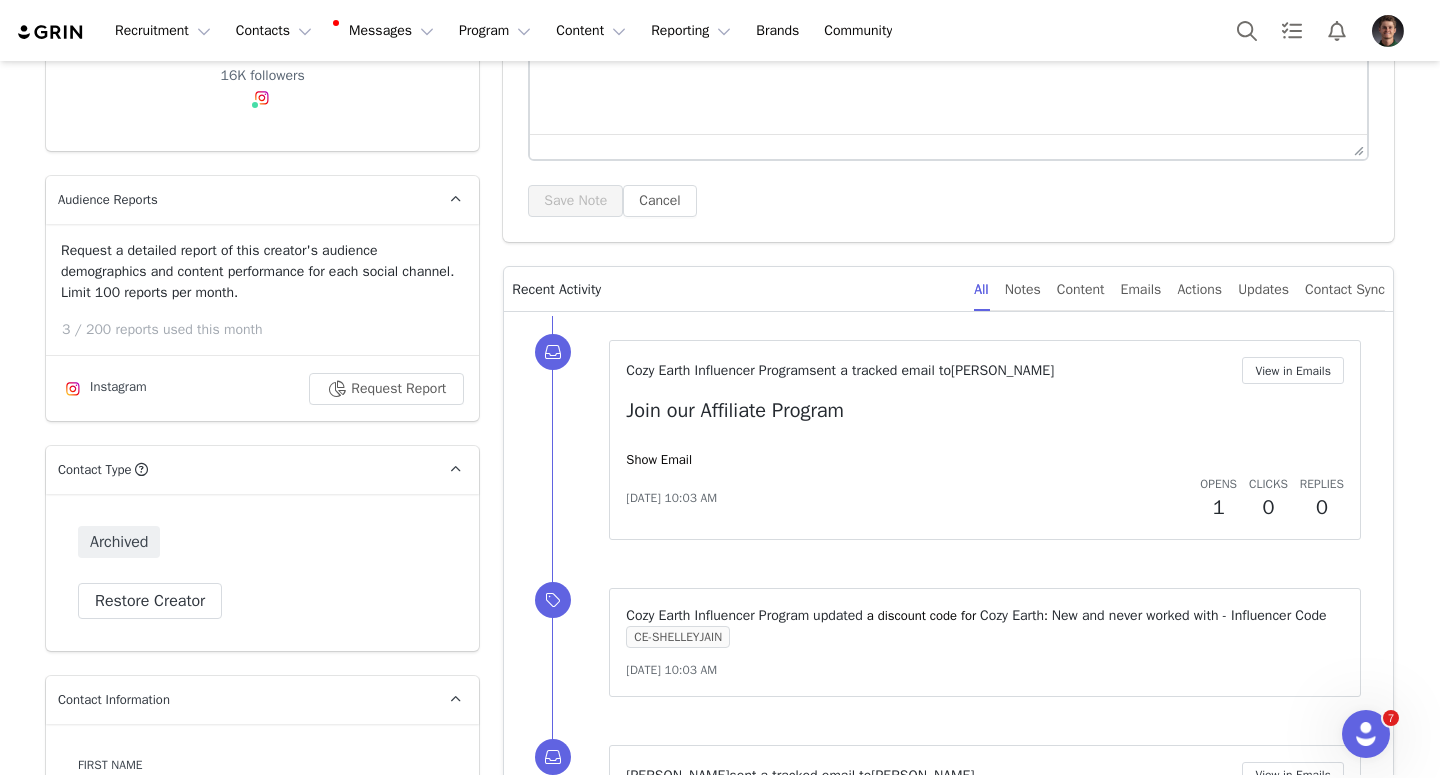scroll, scrollTop: 403, scrollLeft: 0, axis: vertical 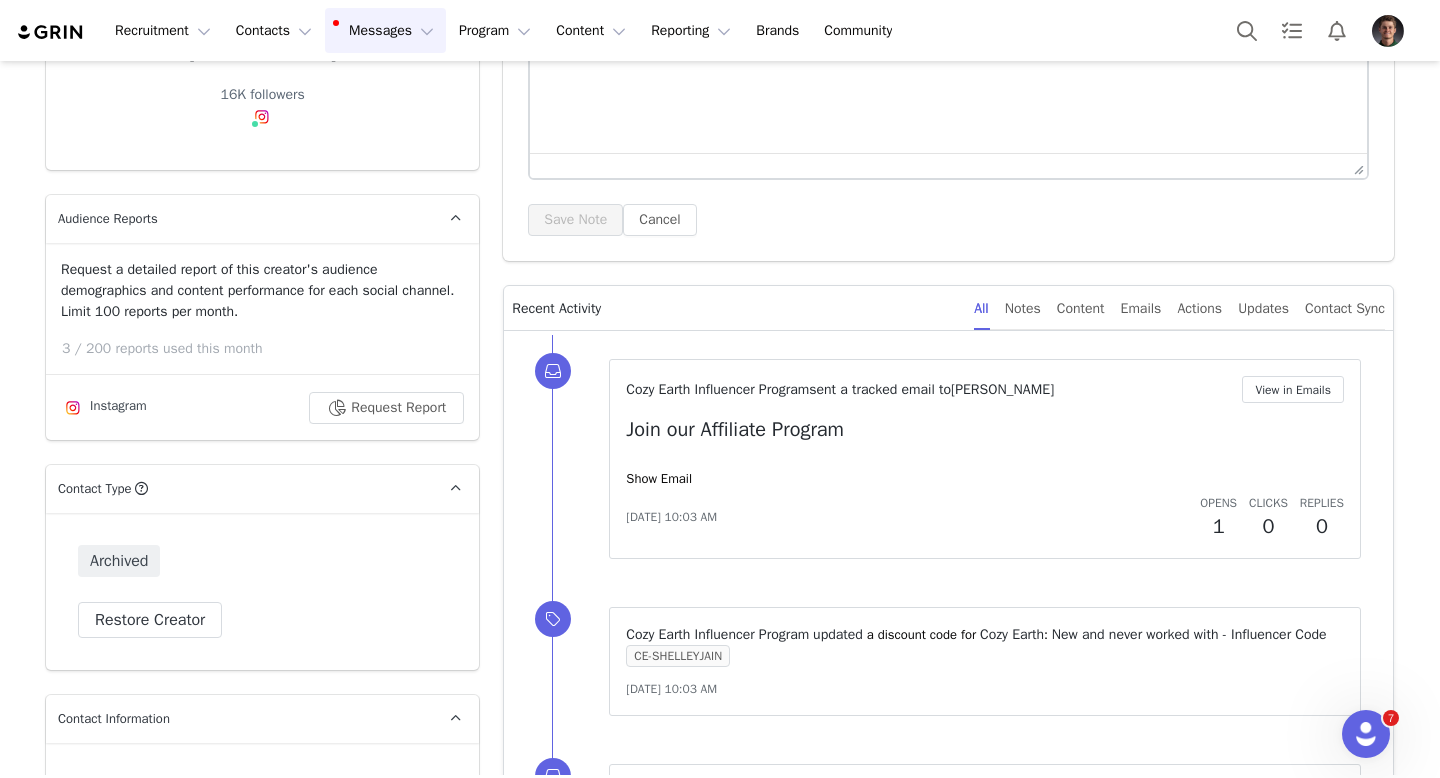 click on "Messages Messages" at bounding box center (385, 30) 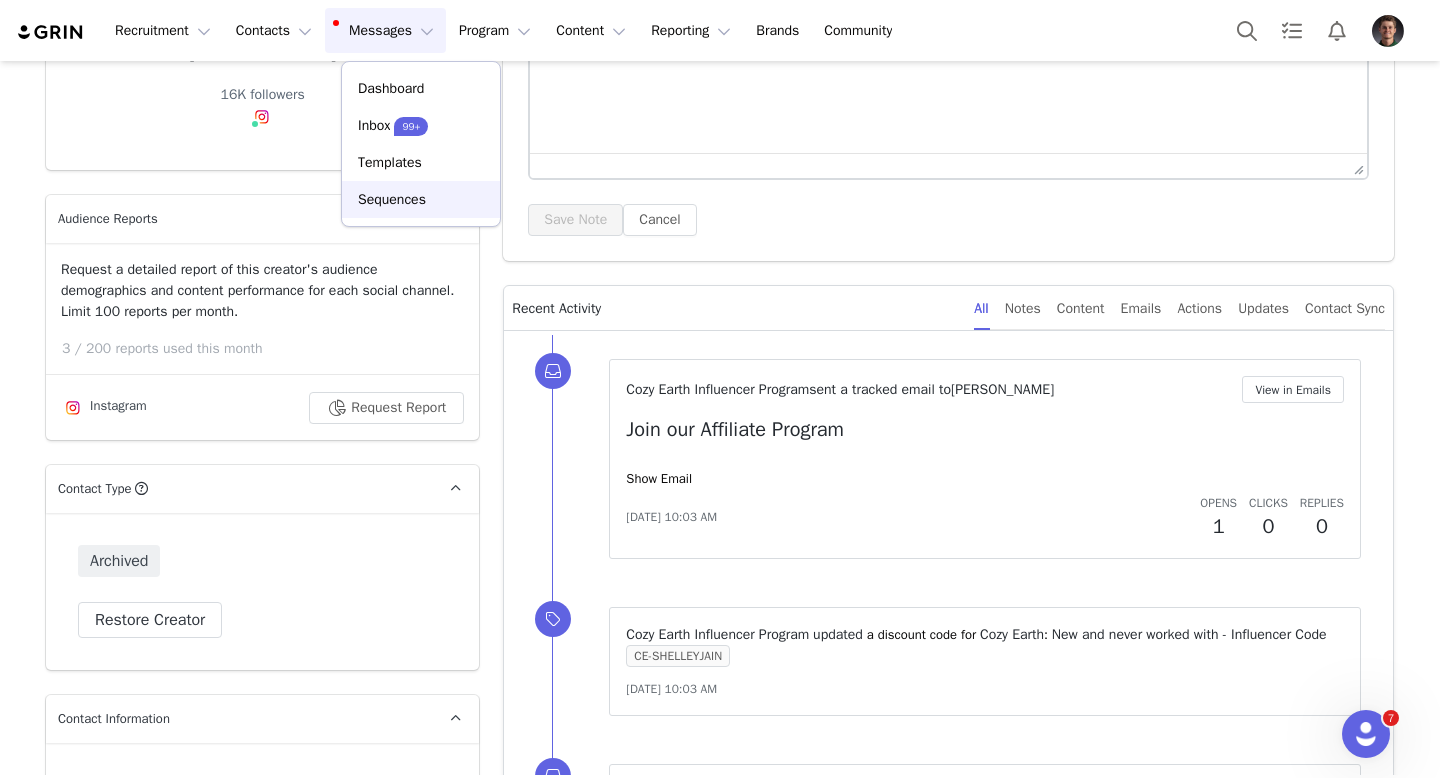 click on "Sequences" at bounding box center [392, 199] 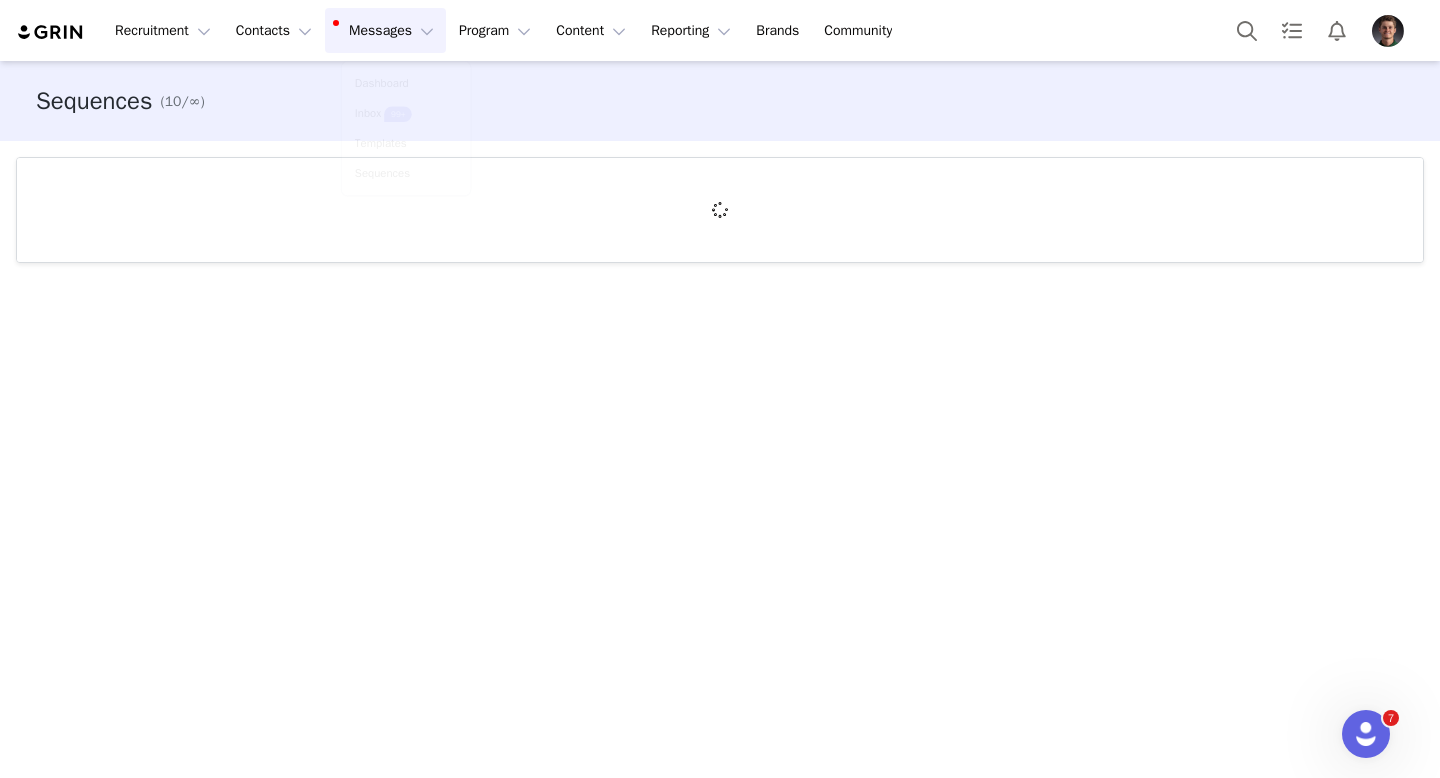 scroll, scrollTop: 0, scrollLeft: 0, axis: both 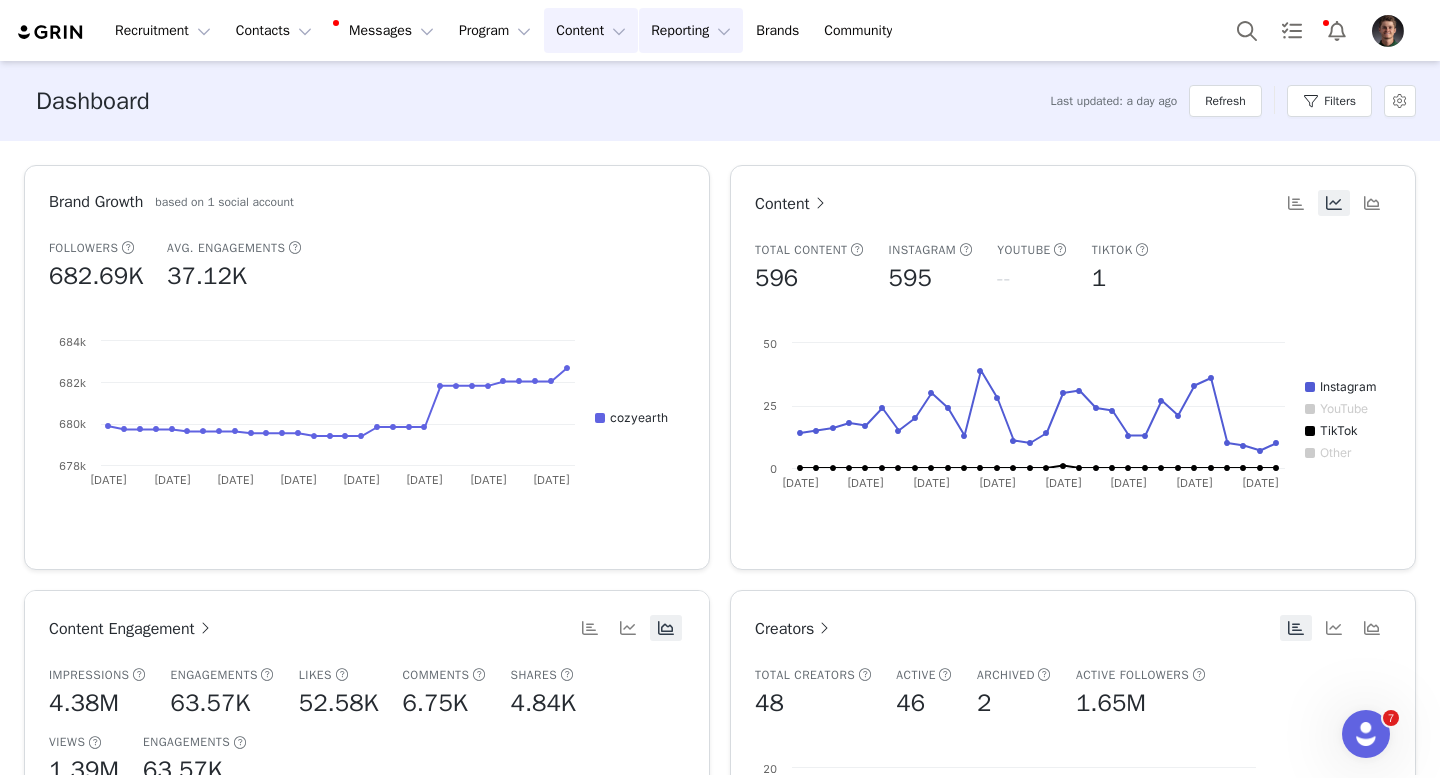 click on "Content Content" at bounding box center [591, 30] 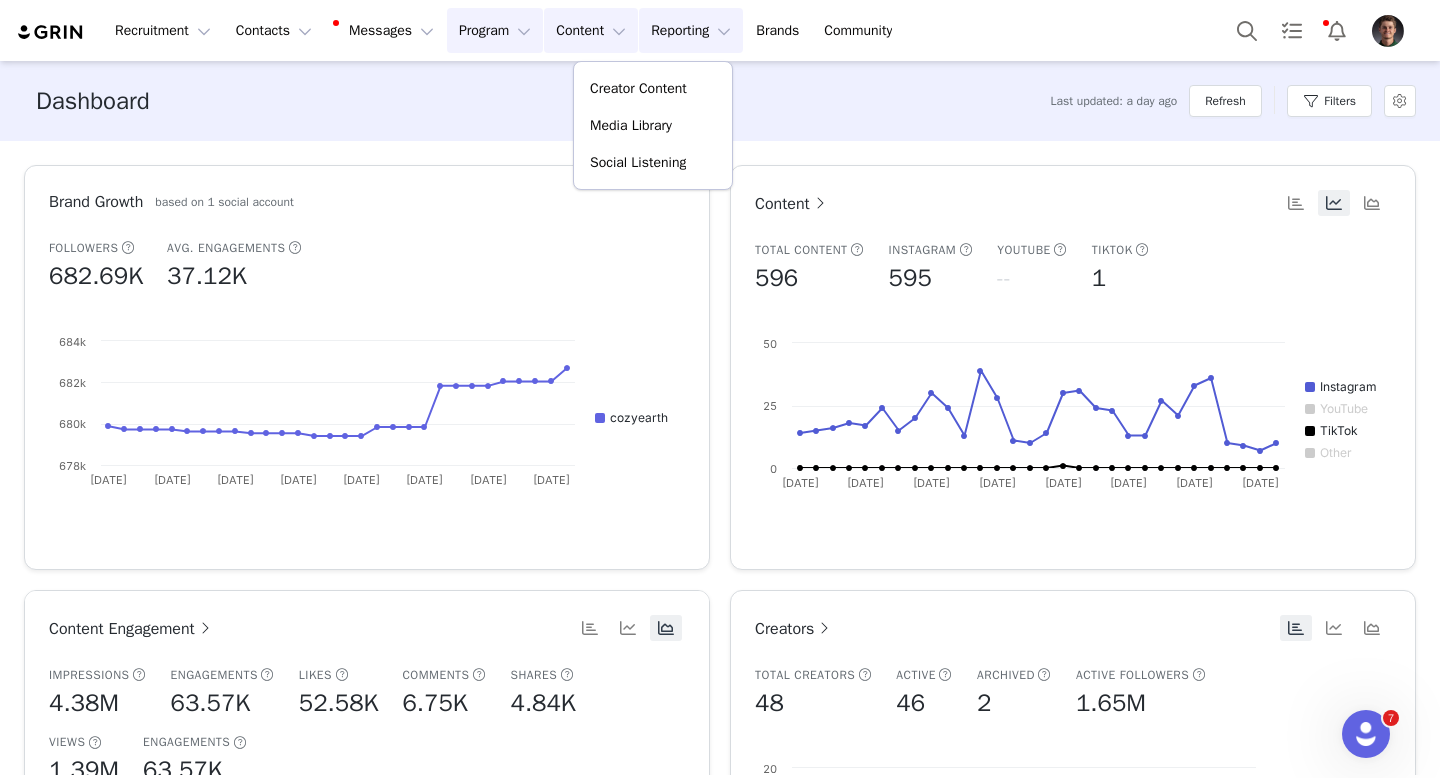 click on "Program Program" at bounding box center (495, 30) 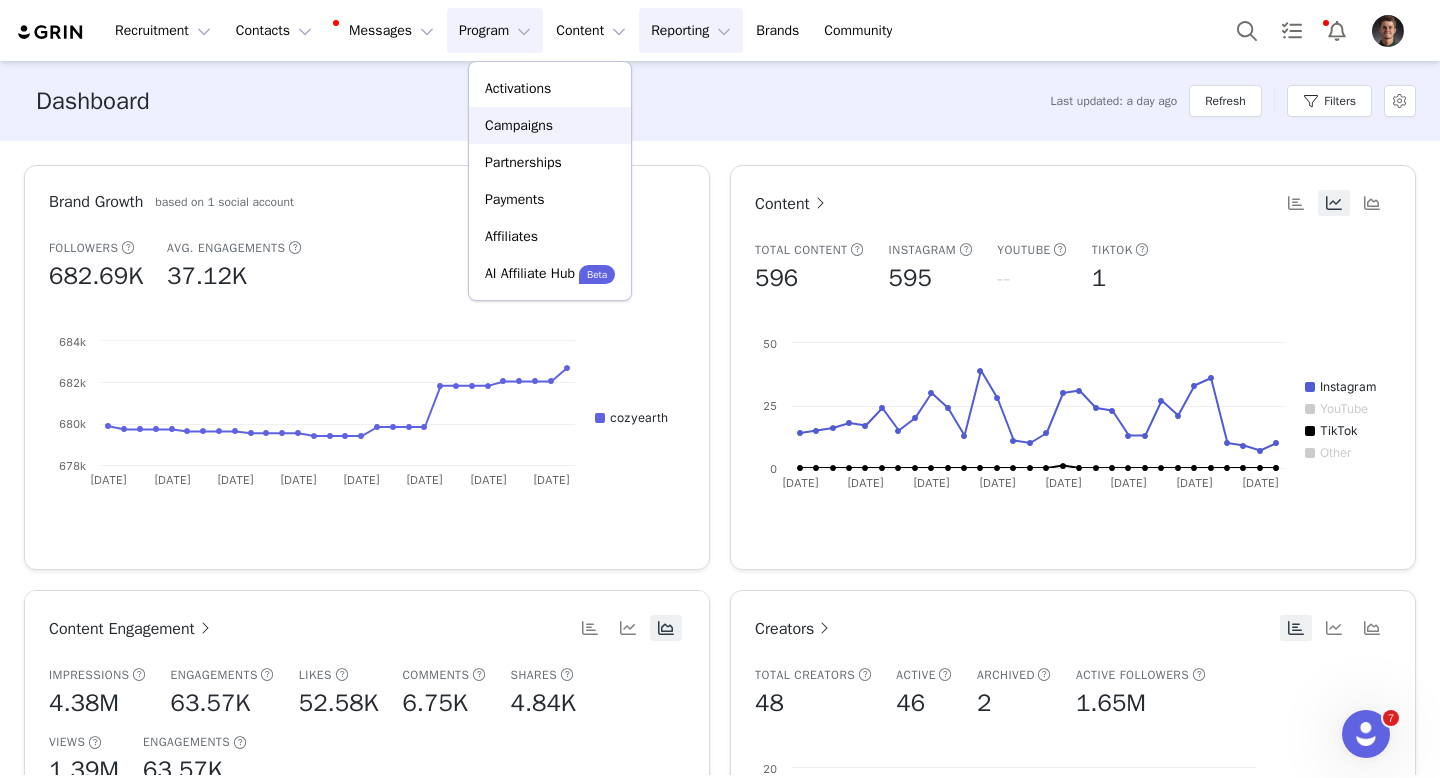 click on "Campaigns" at bounding box center [519, 125] 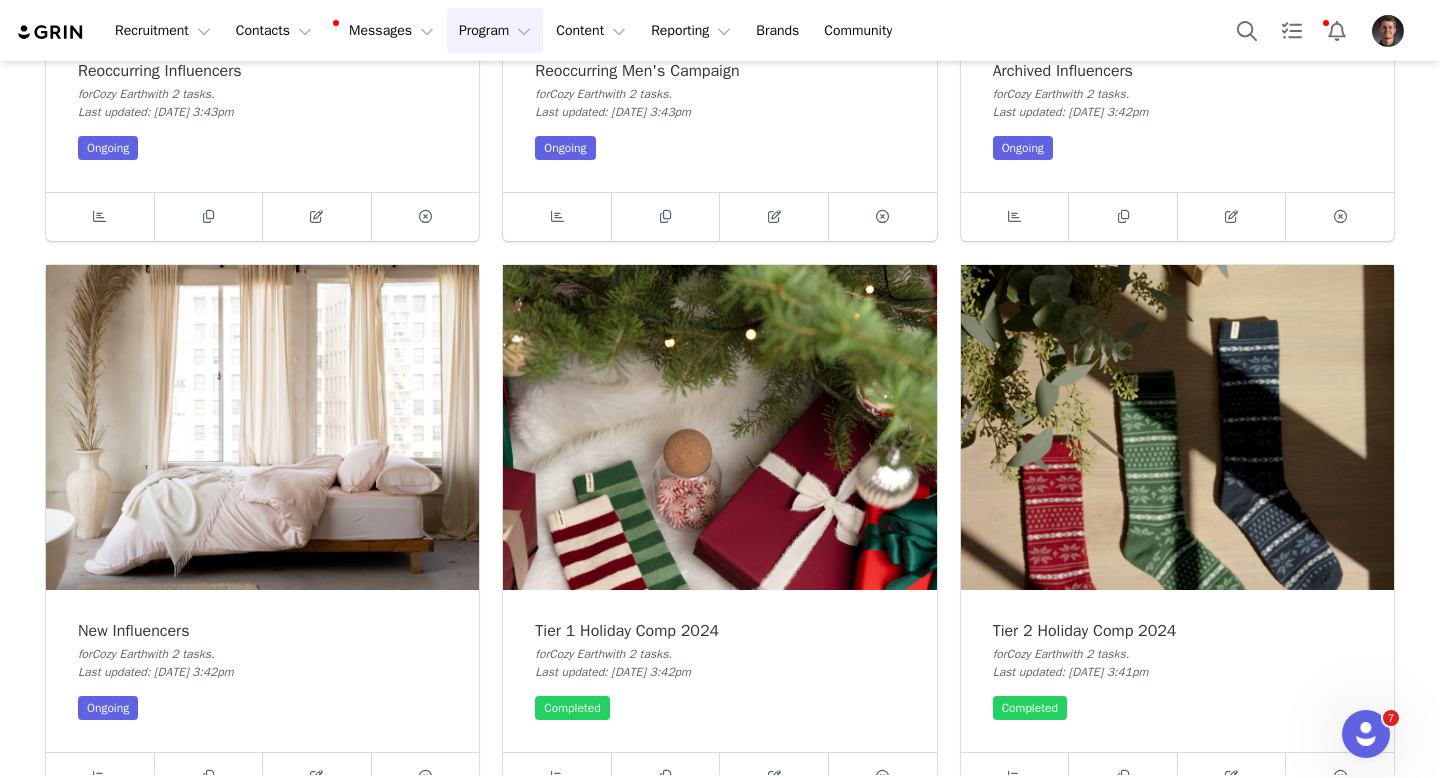 scroll, scrollTop: 2690, scrollLeft: 0, axis: vertical 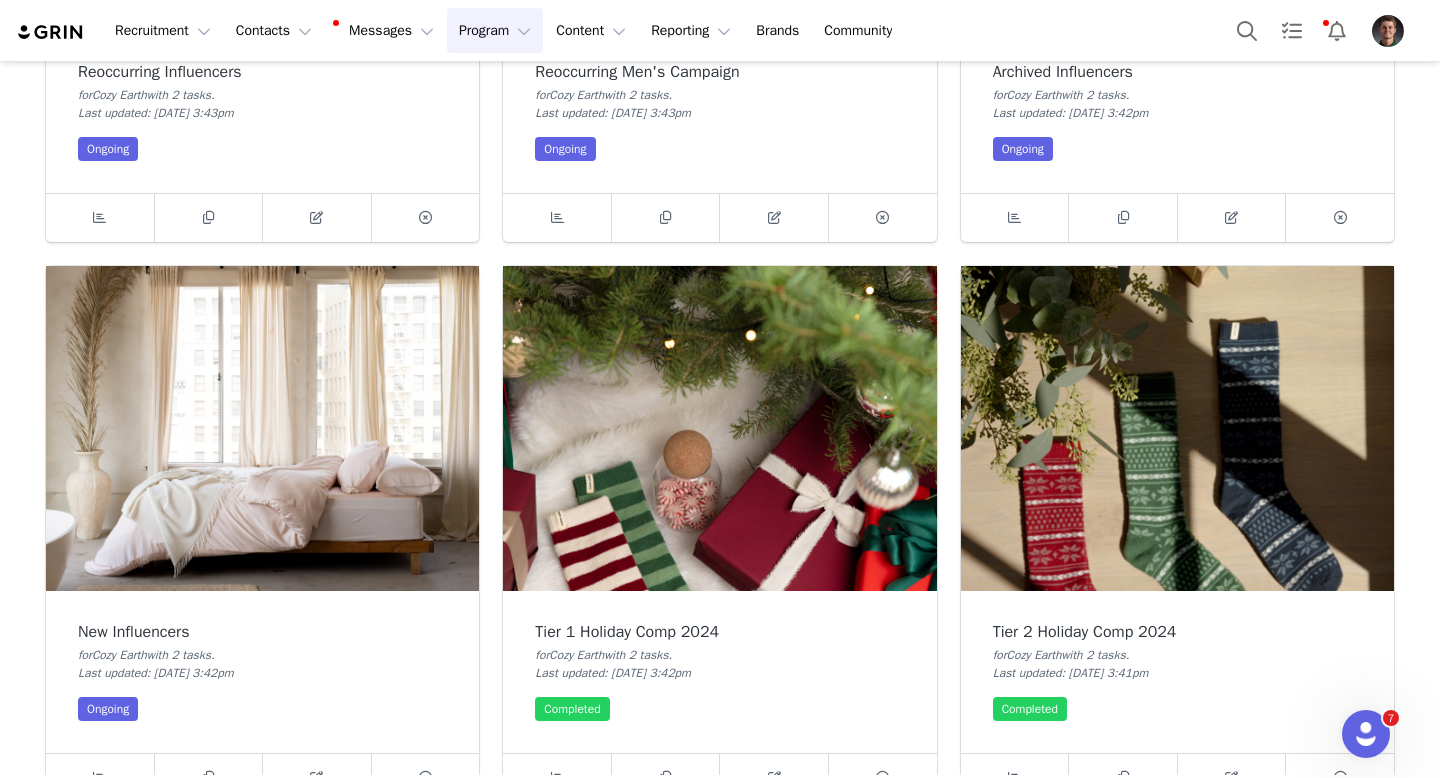 click at bounding box center (262, 428) 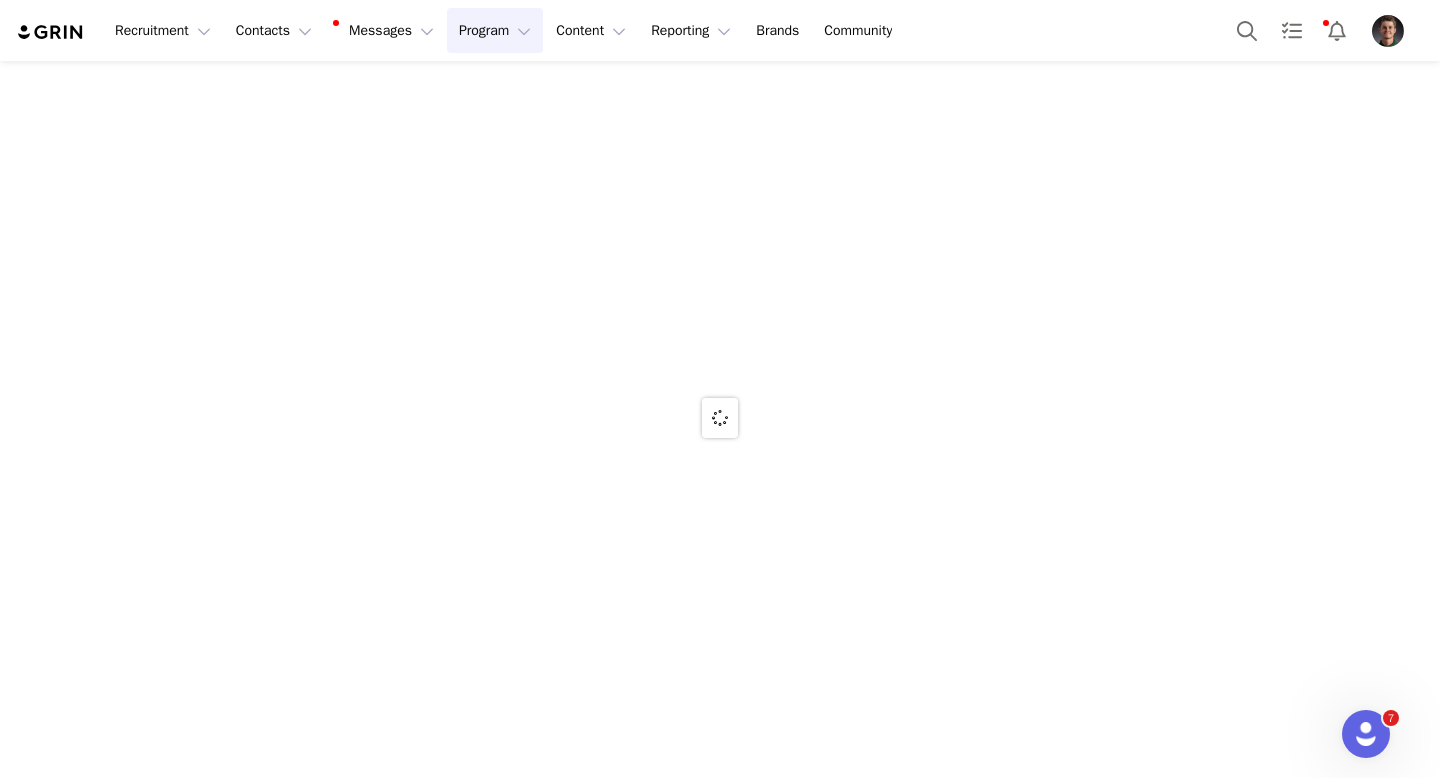 scroll, scrollTop: 0, scrollLeft: 0, axis: both 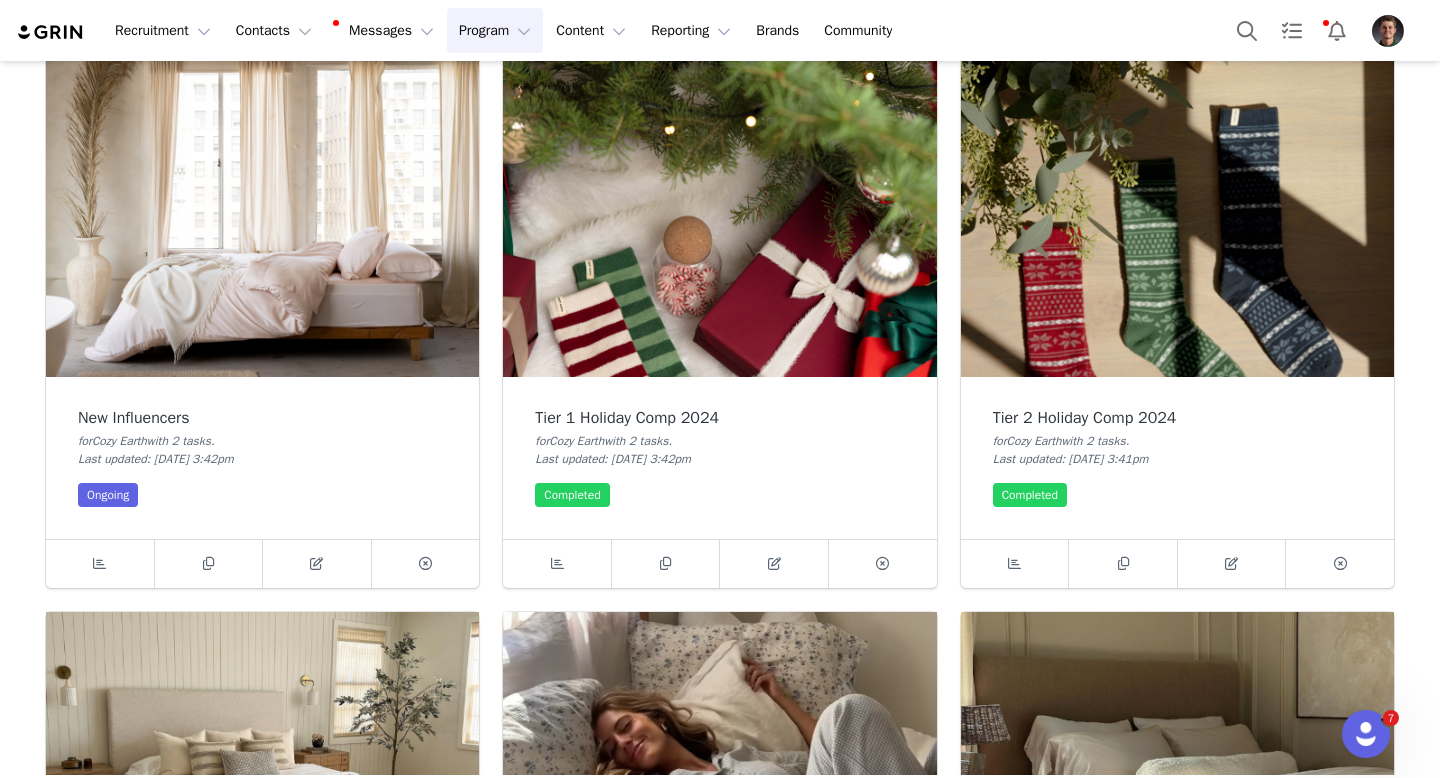 click at bounding box center [262, 214] 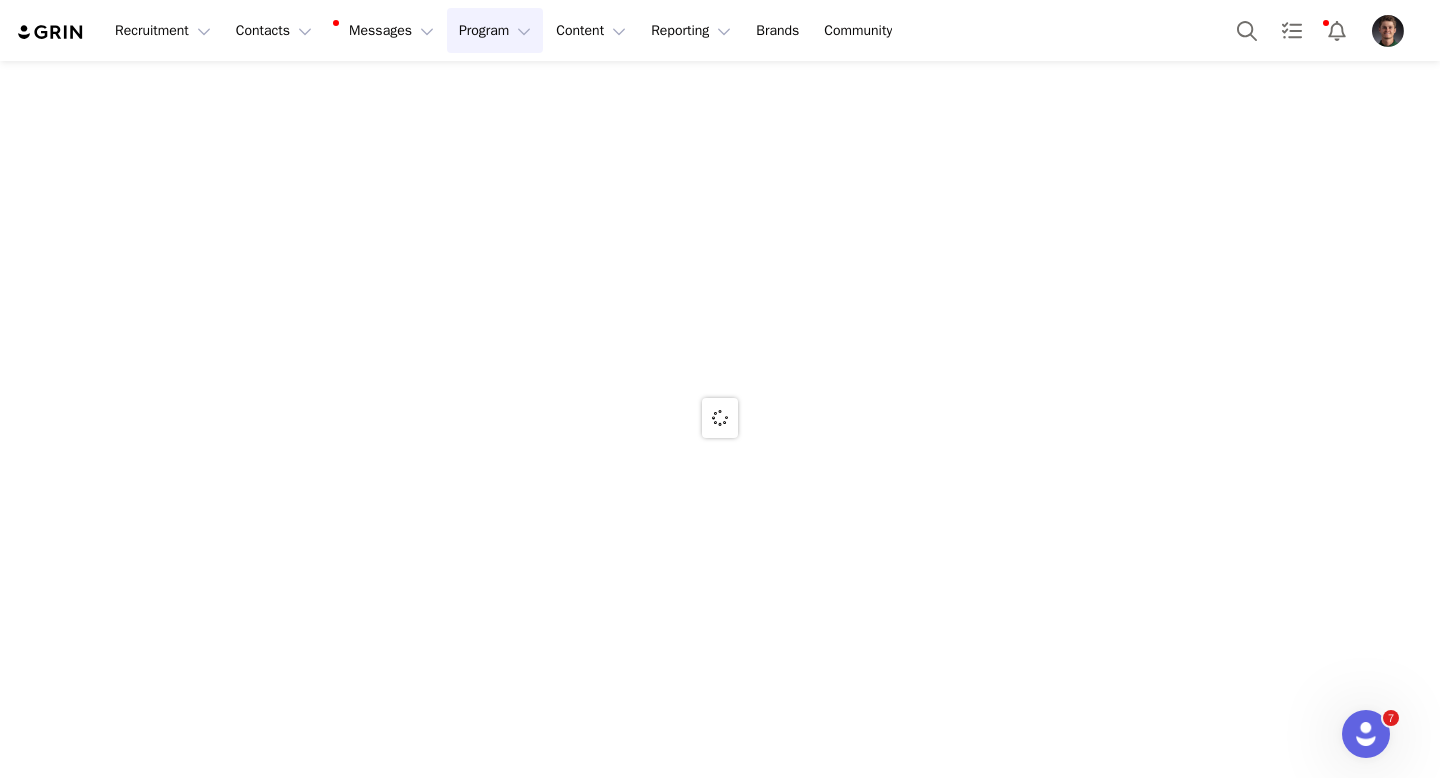 scroll, scrollTop: 0, scrollLeft: 0, axis: both 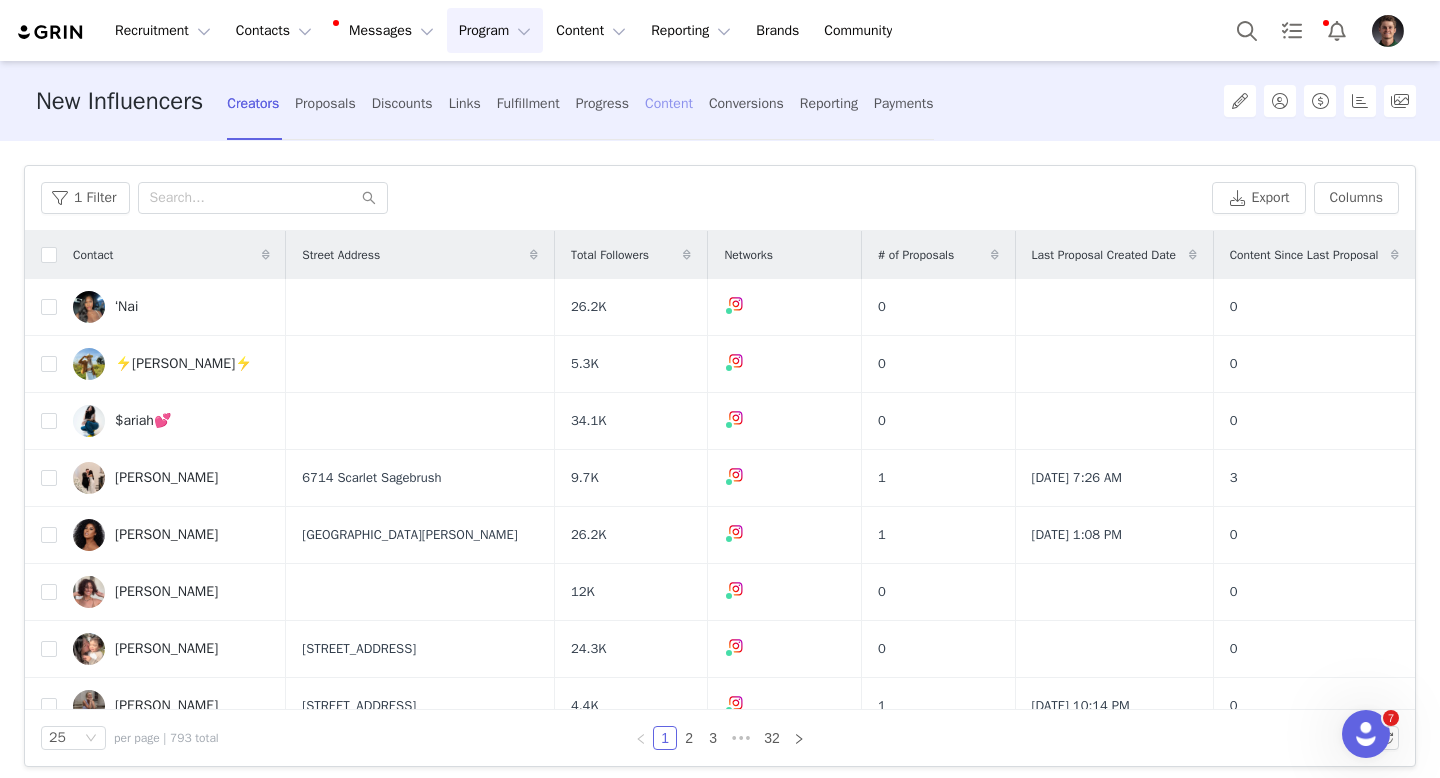 click on "Content" at bounding box center [669, 103] 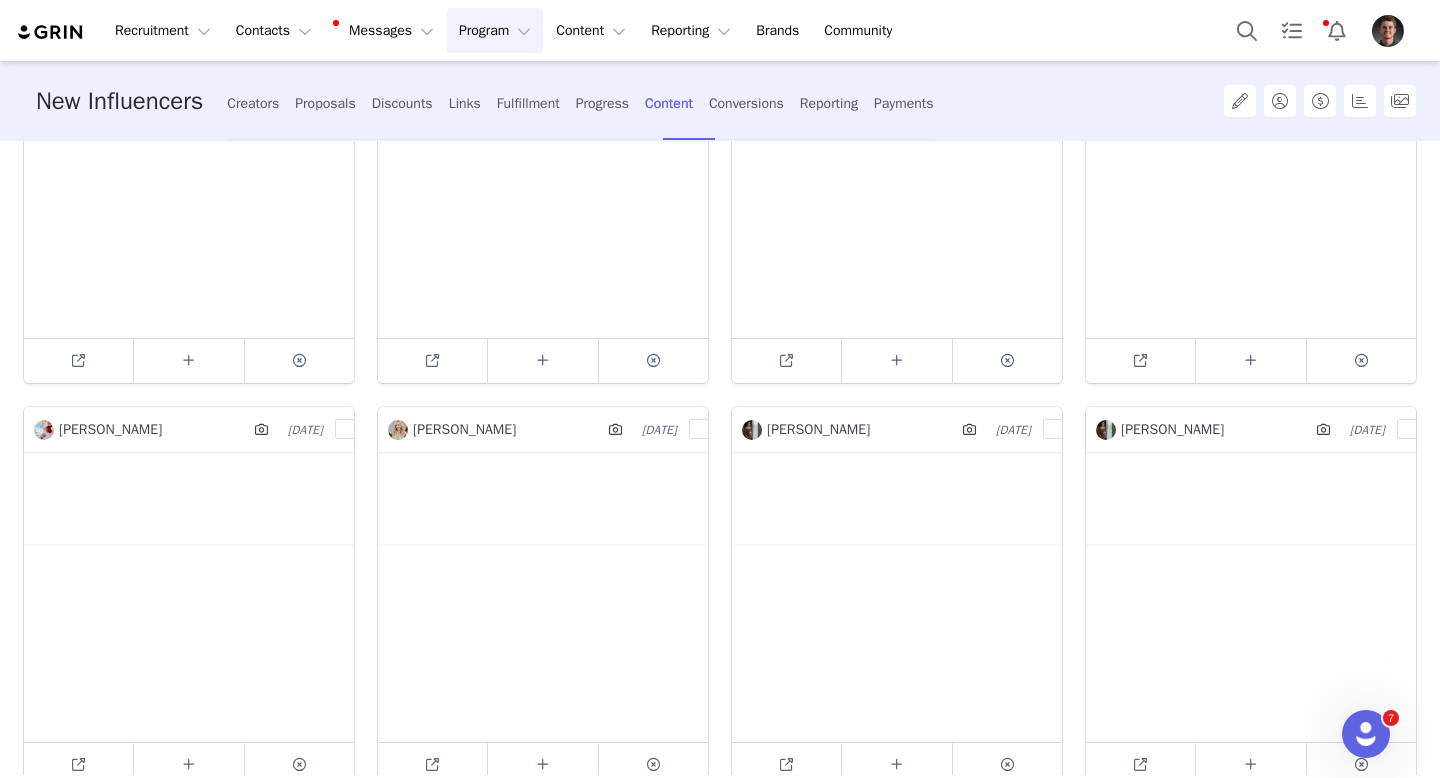 scroll, scrollTop: 0, scrollLeft: 0, axis: both 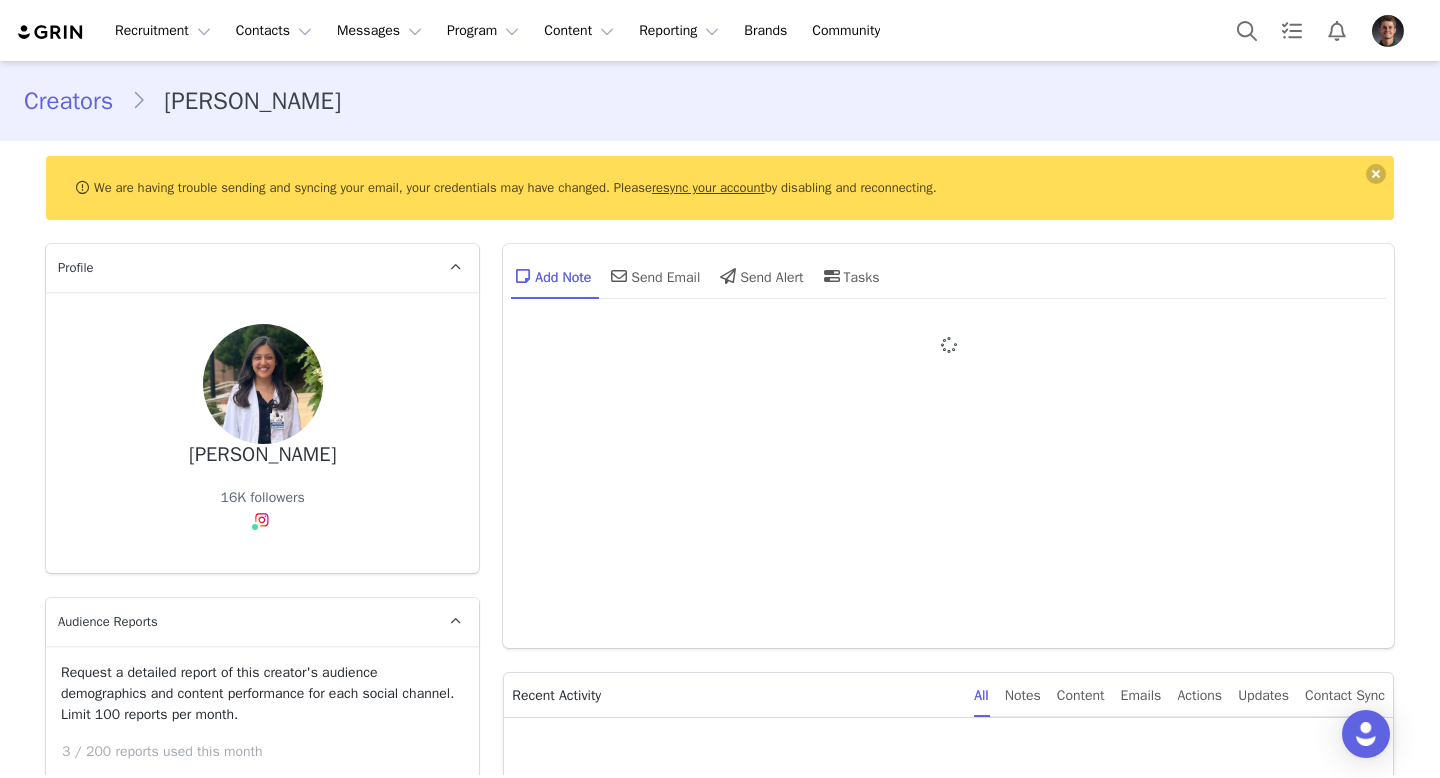type on "+1 (United States)" 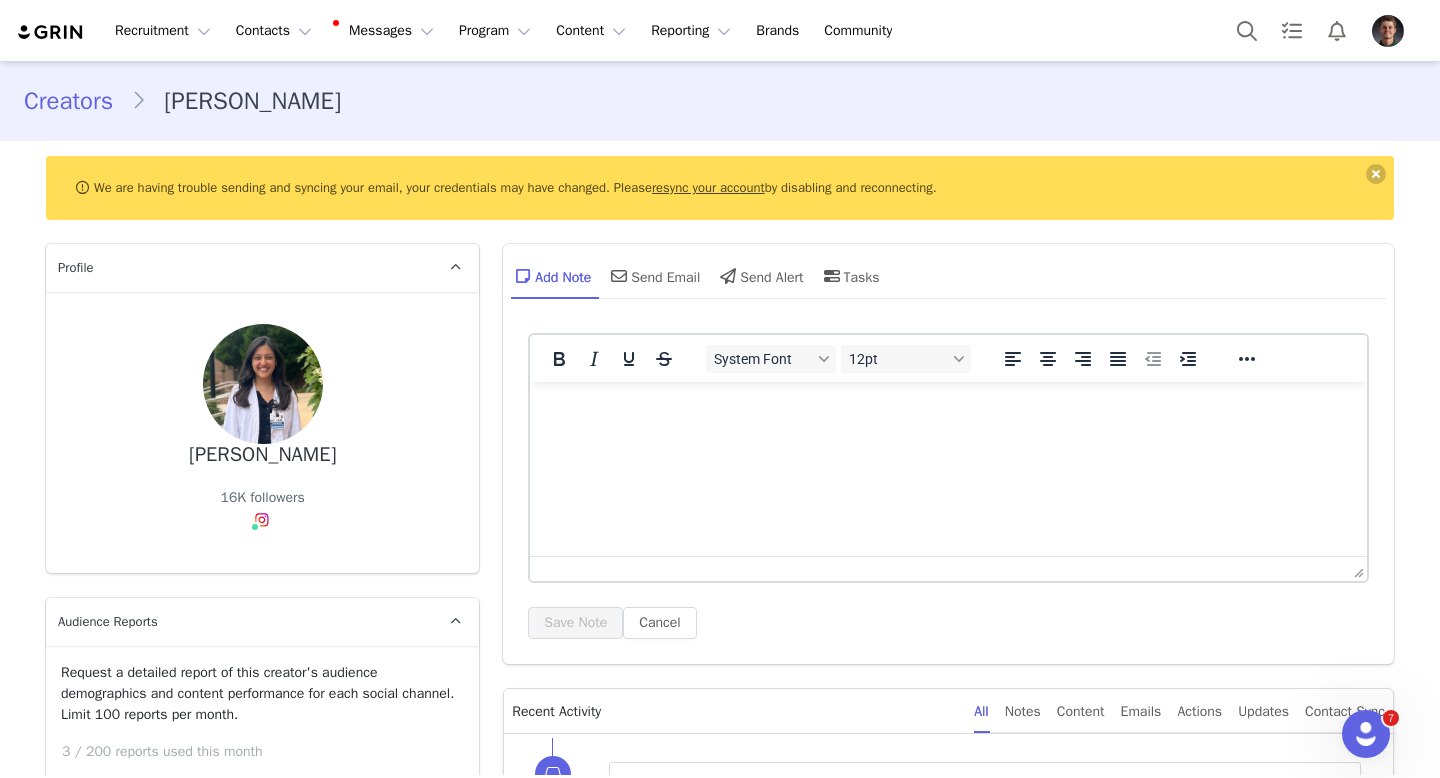 scroll, scrollTop: 0, scrollLeft: 0, axis: both 